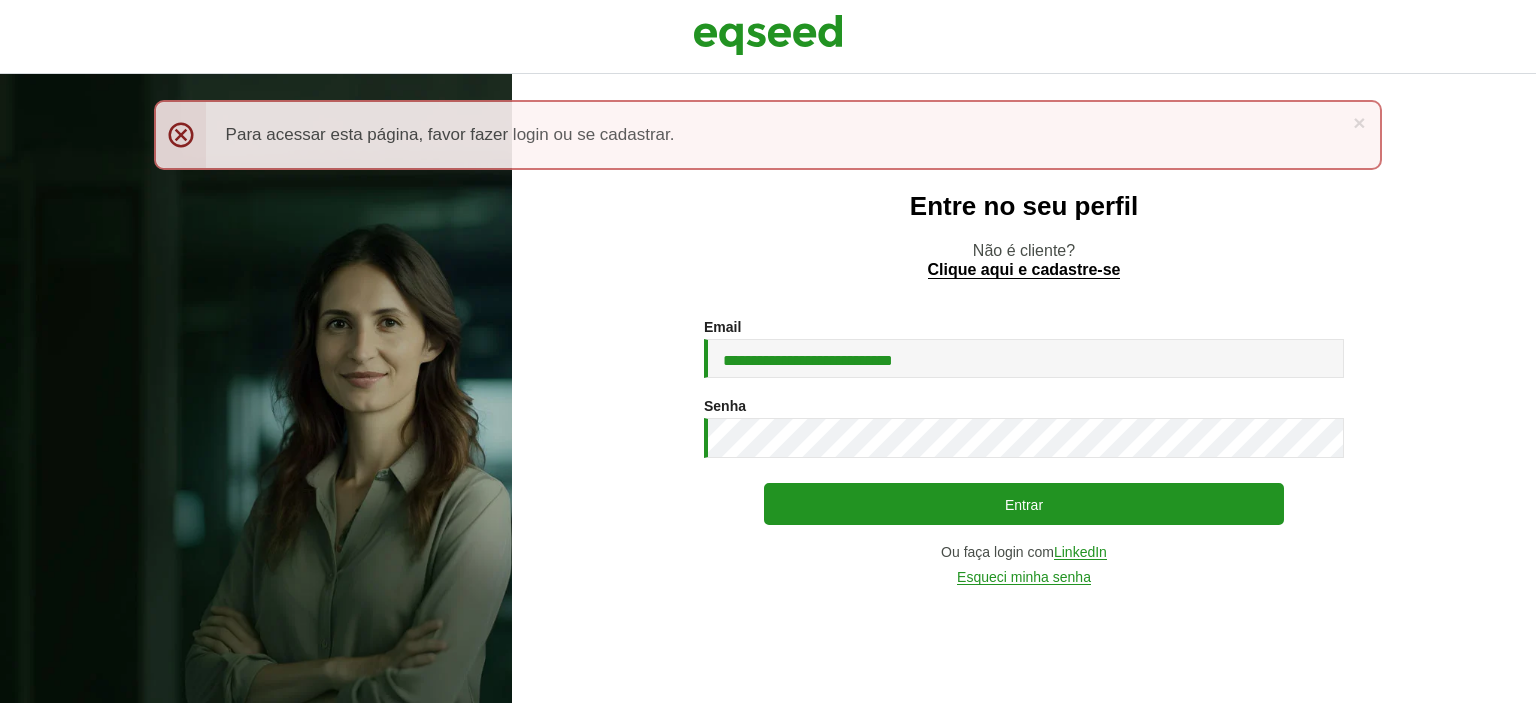 scroll, scrollTop: 0, scrollLeft: 0, axis: both 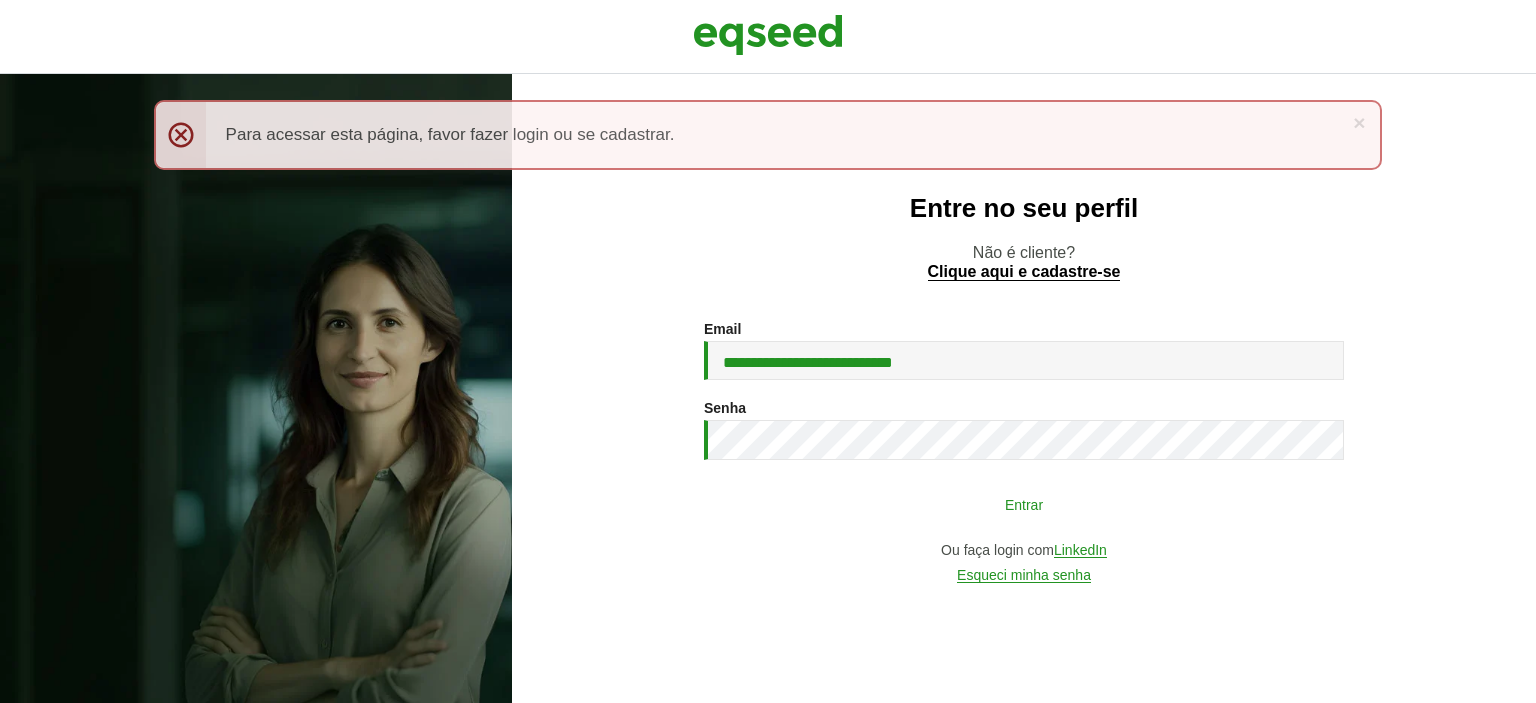 click on "Entrar" at bounding box center [1024, 504] 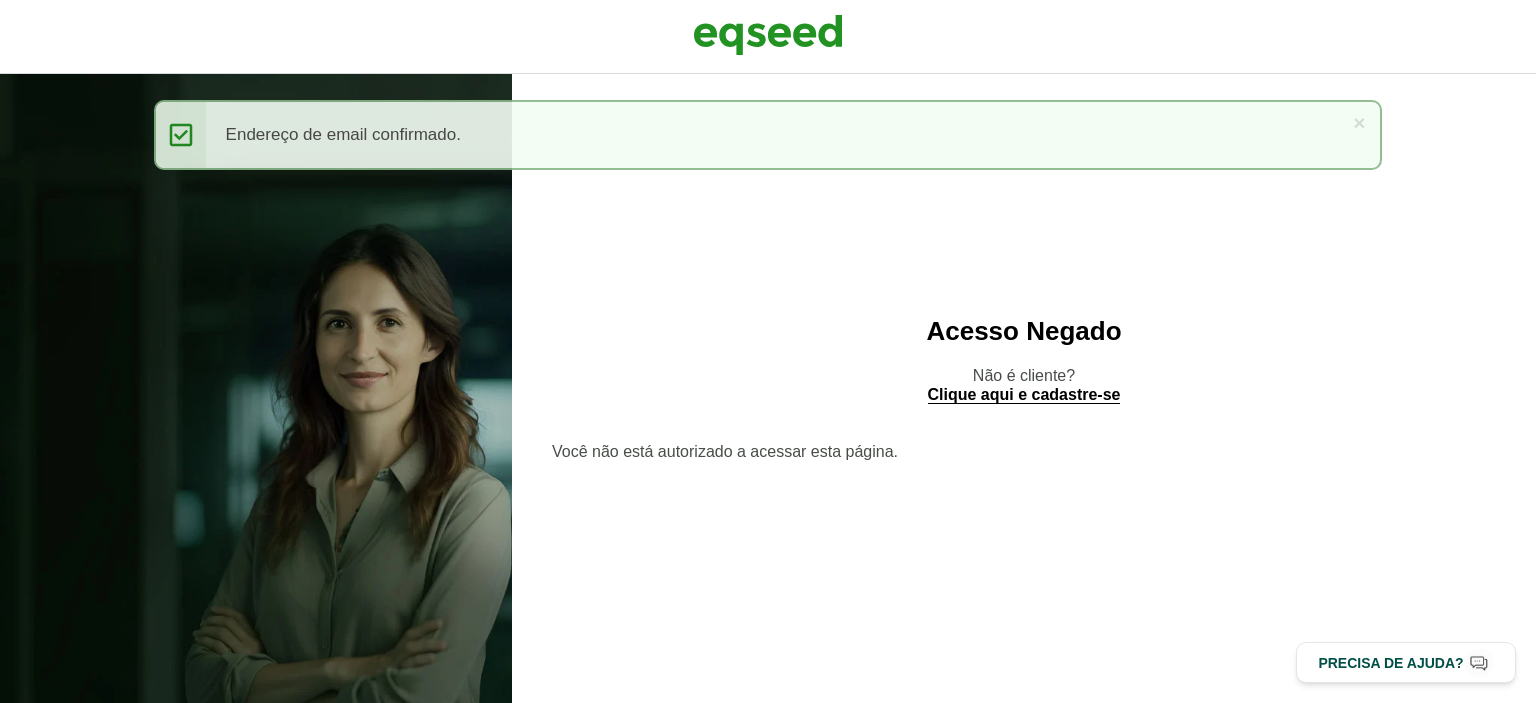 scroll, scrollTop: 0, scrollLeft: 0, axis: both 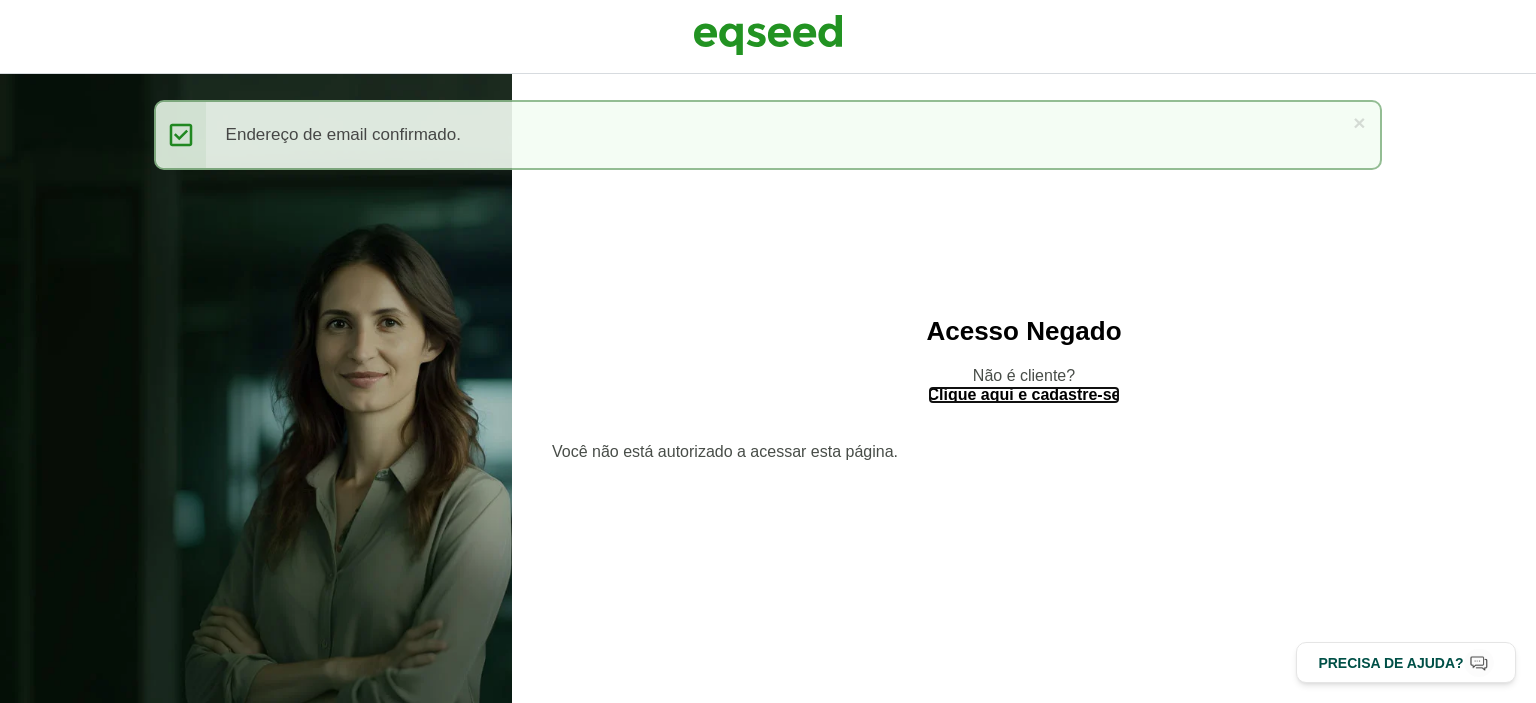 click on "Clique aqui e cadastre-se" at bounding box center [1024, 395] 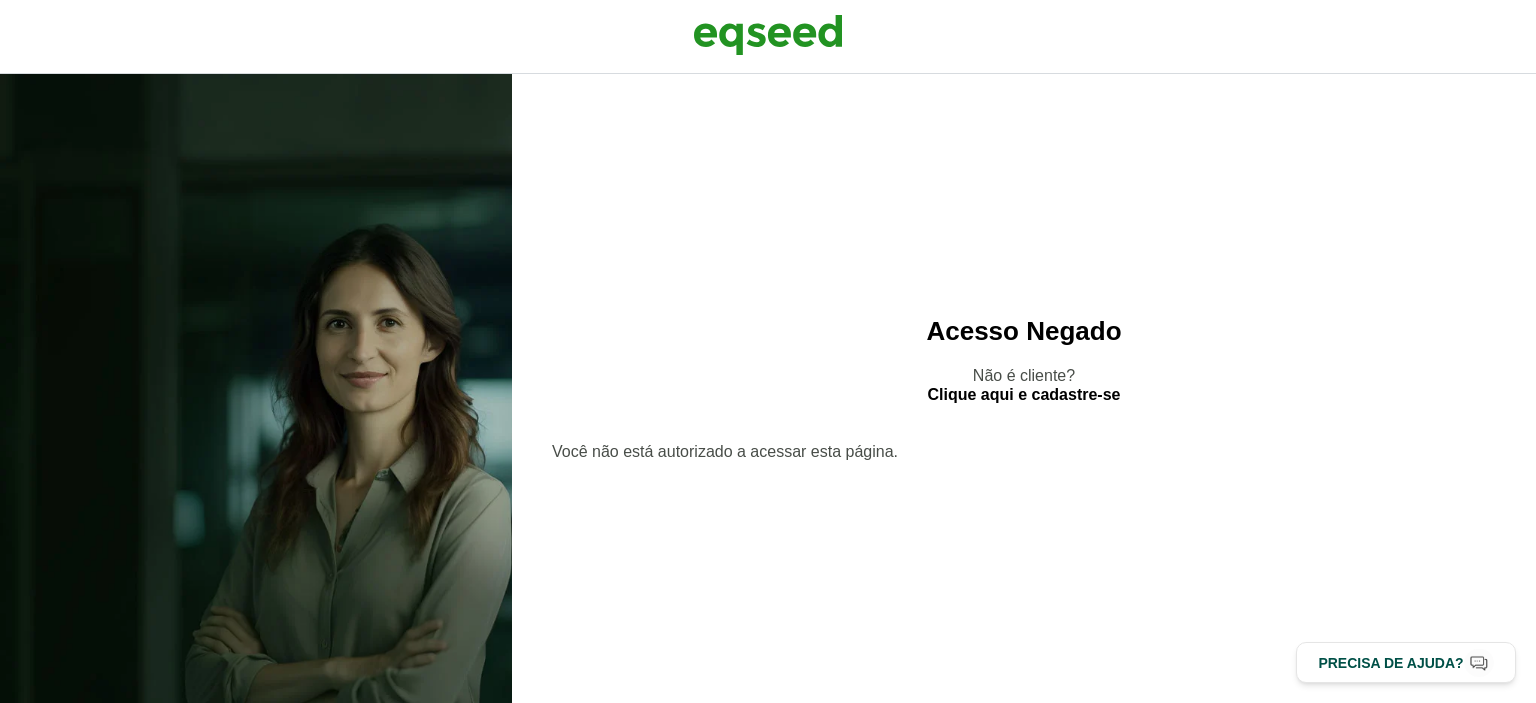 scroll, scrollTop: 0, scrollLeft: 0, axis: both 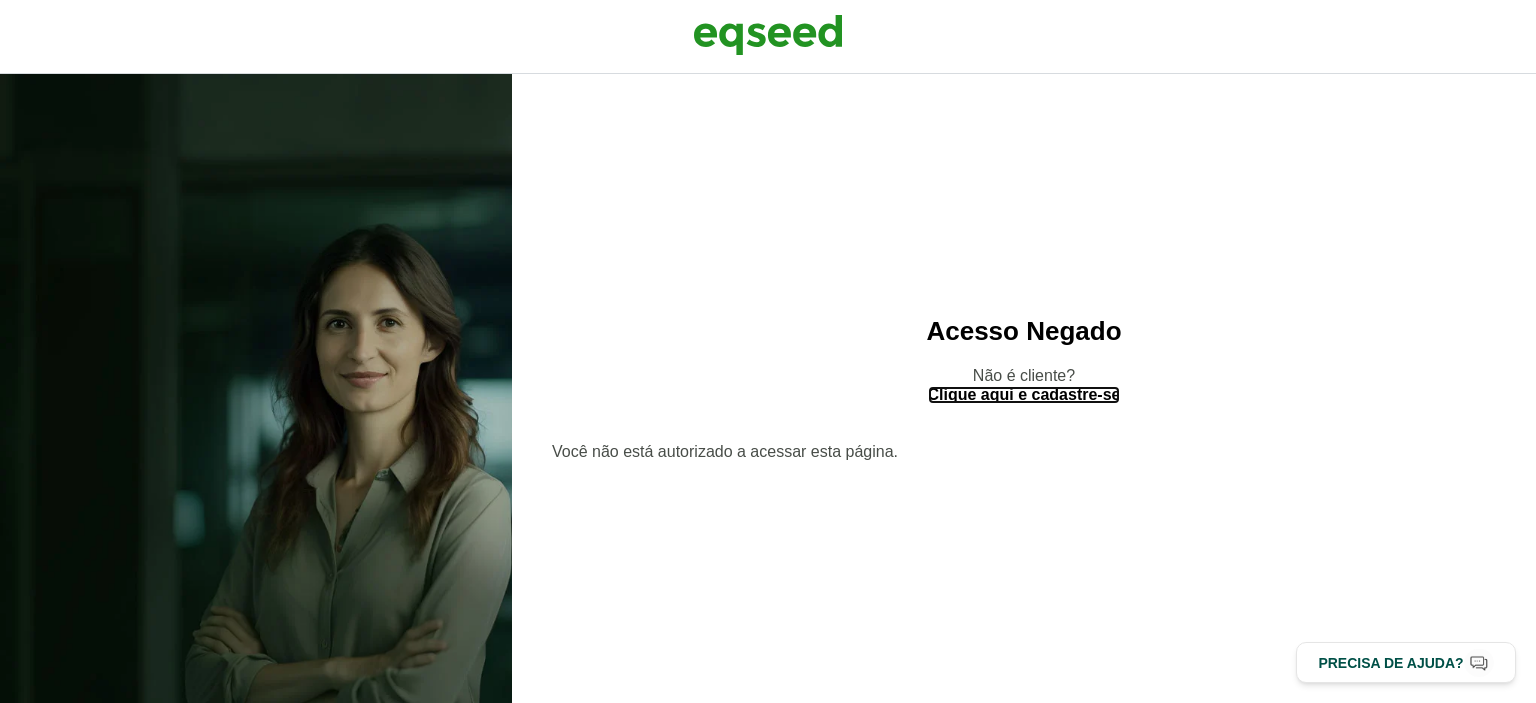 click on "Clique aqui e cadastre-se" at bounding box center (1024, 395) 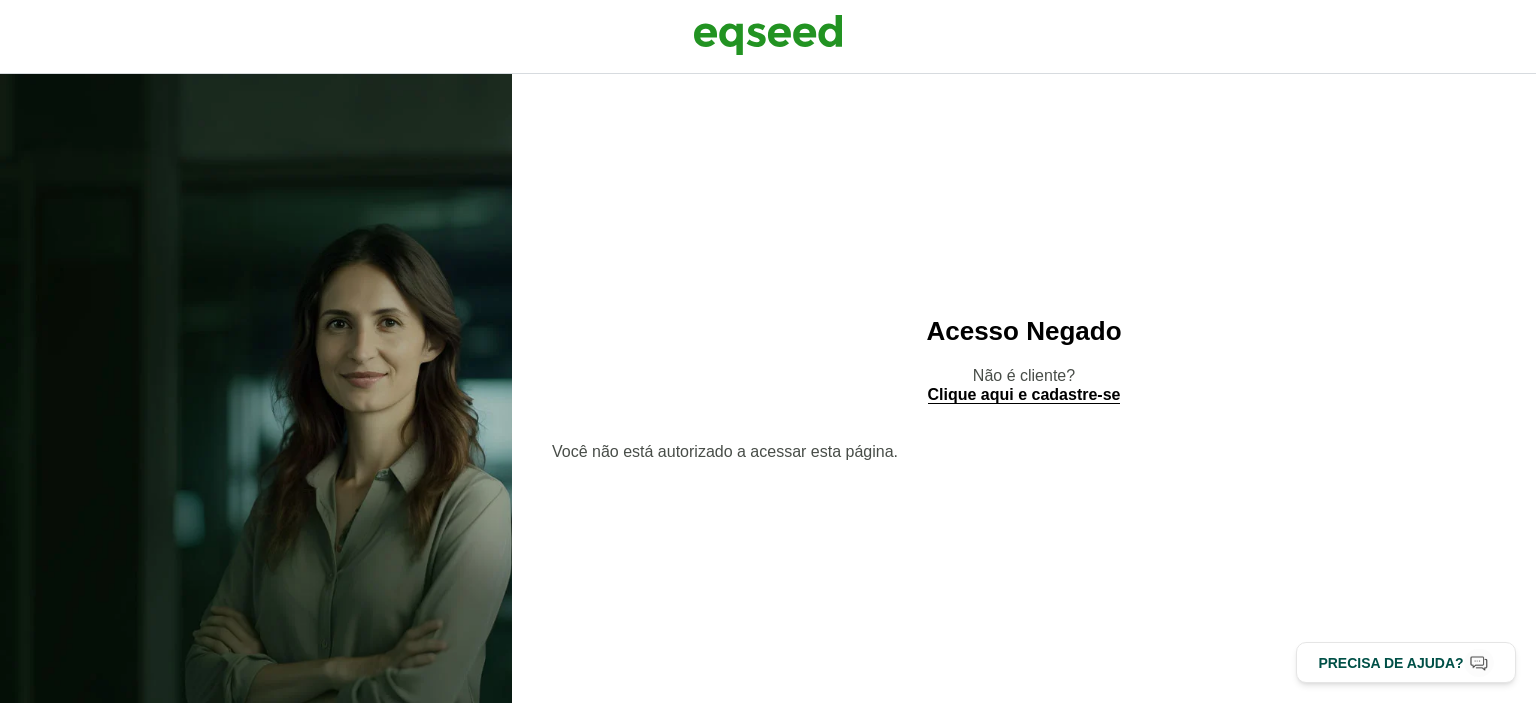 scroll, scrollTop: 0, scrollLeft: 0, axis: both 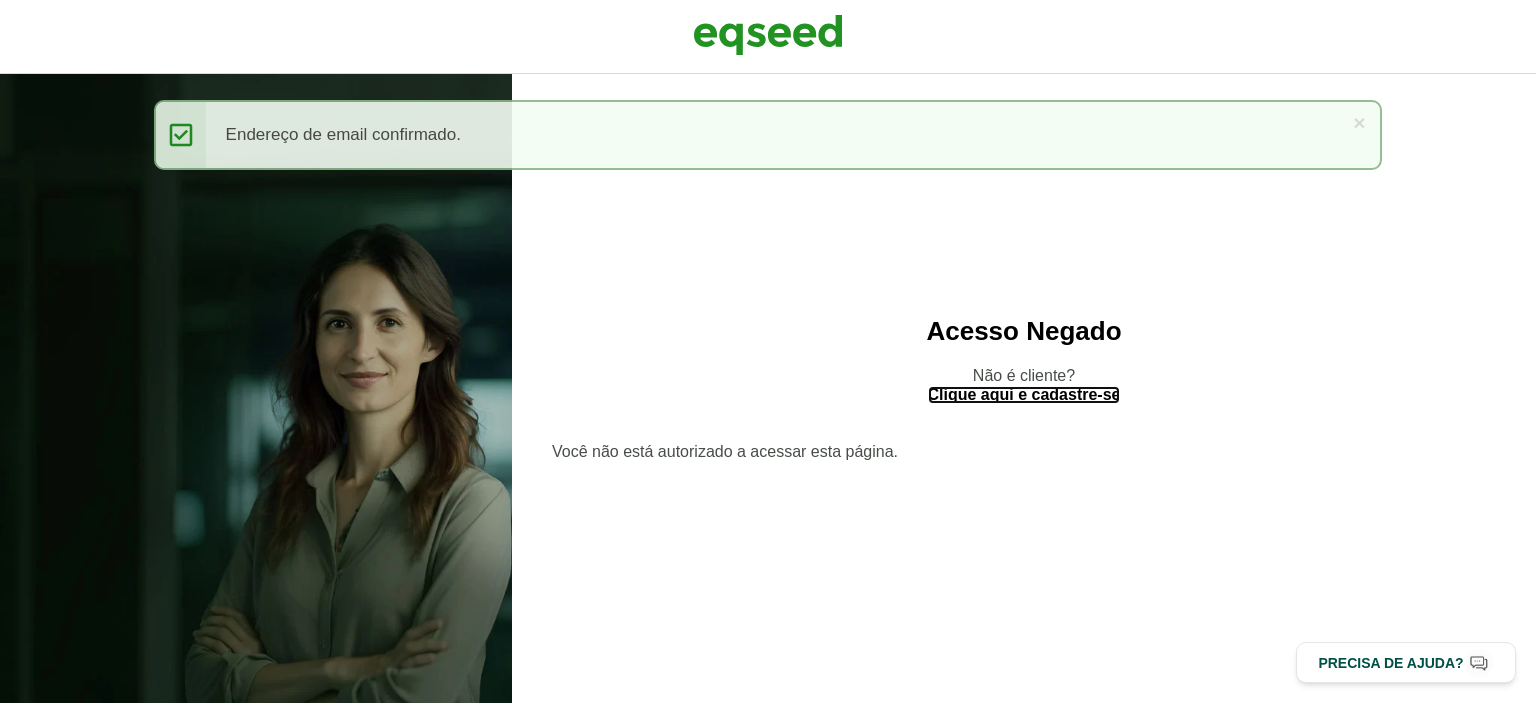 click on "Clique aqui e cadastre-se" at bounding box center [1024, 395] 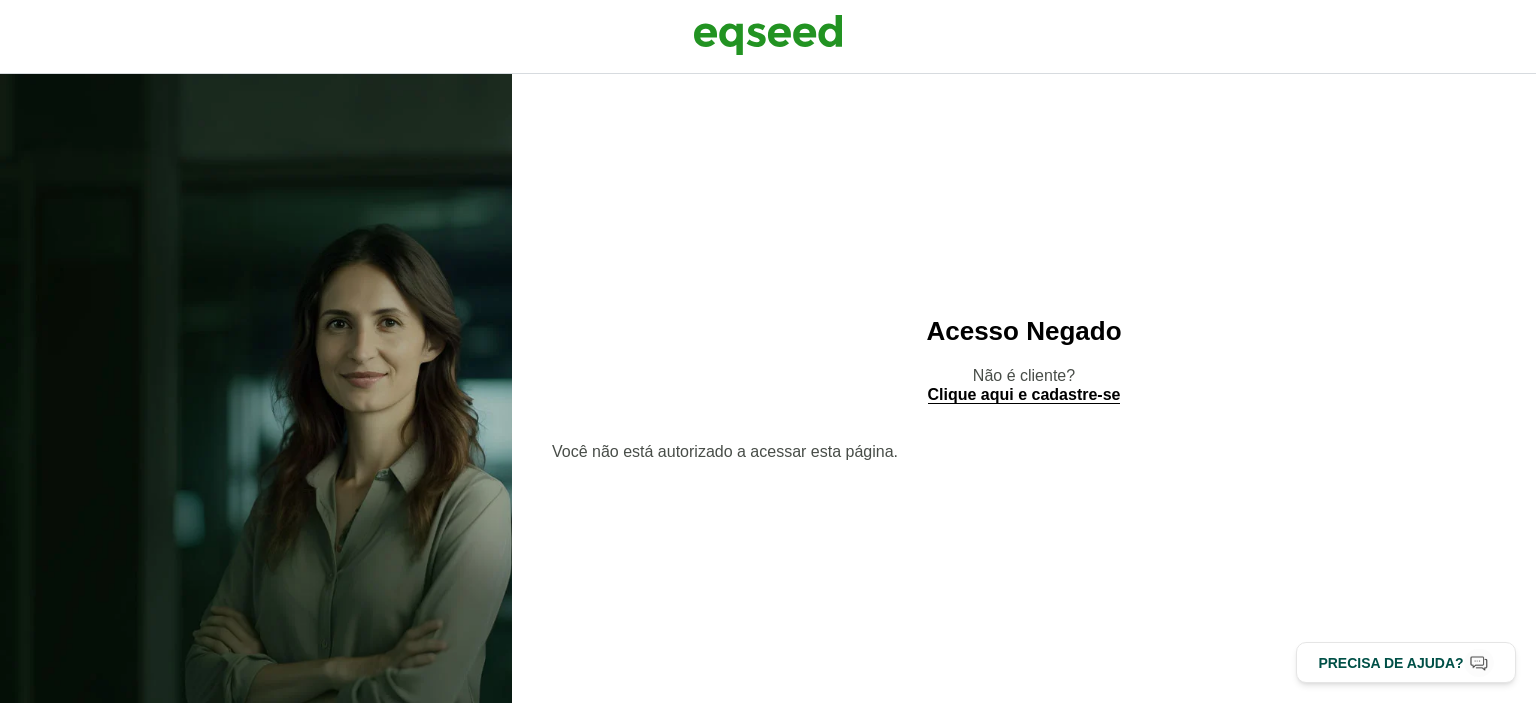 scroll, scrollTop: 0, scrollLeft: 0, axis: both 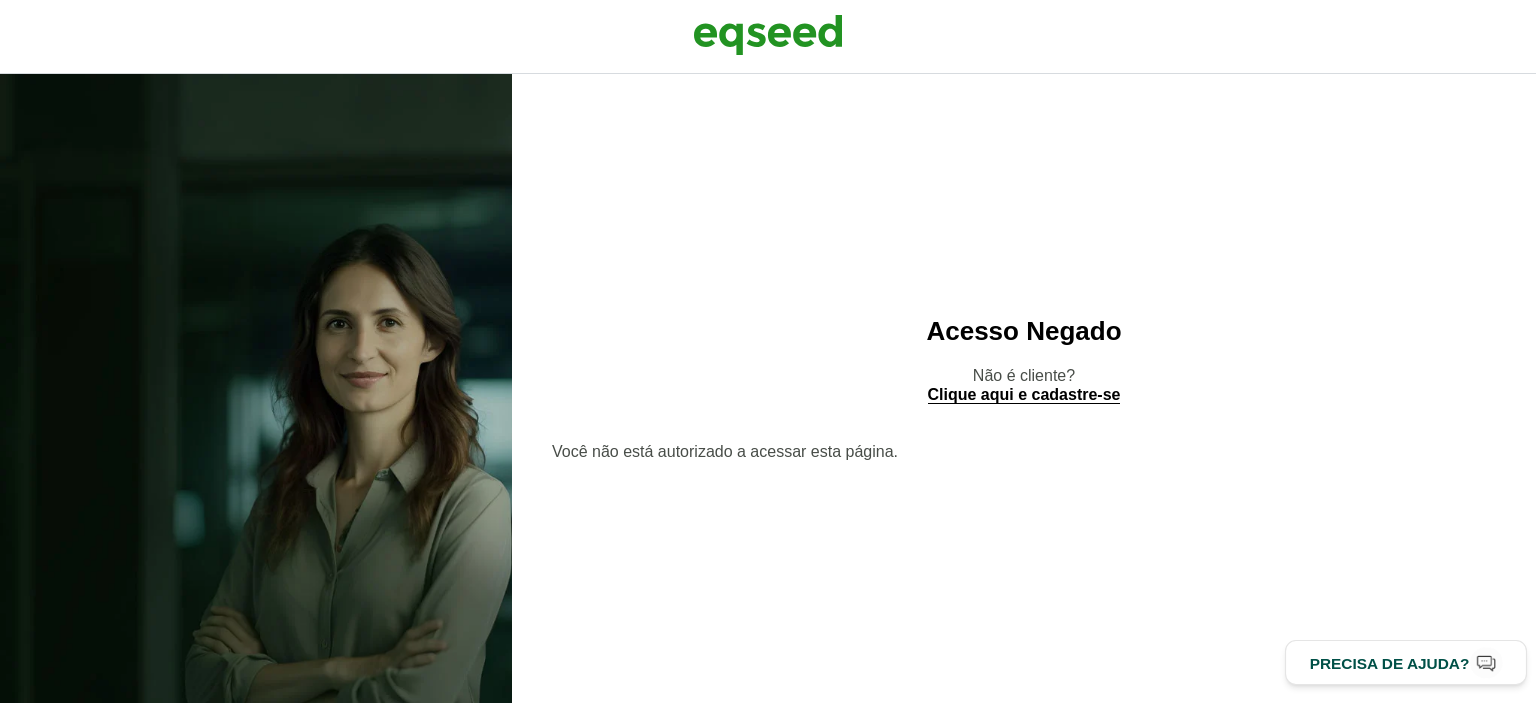 click on "Precisa de ajuda?" at bounding box center (1390, 662) 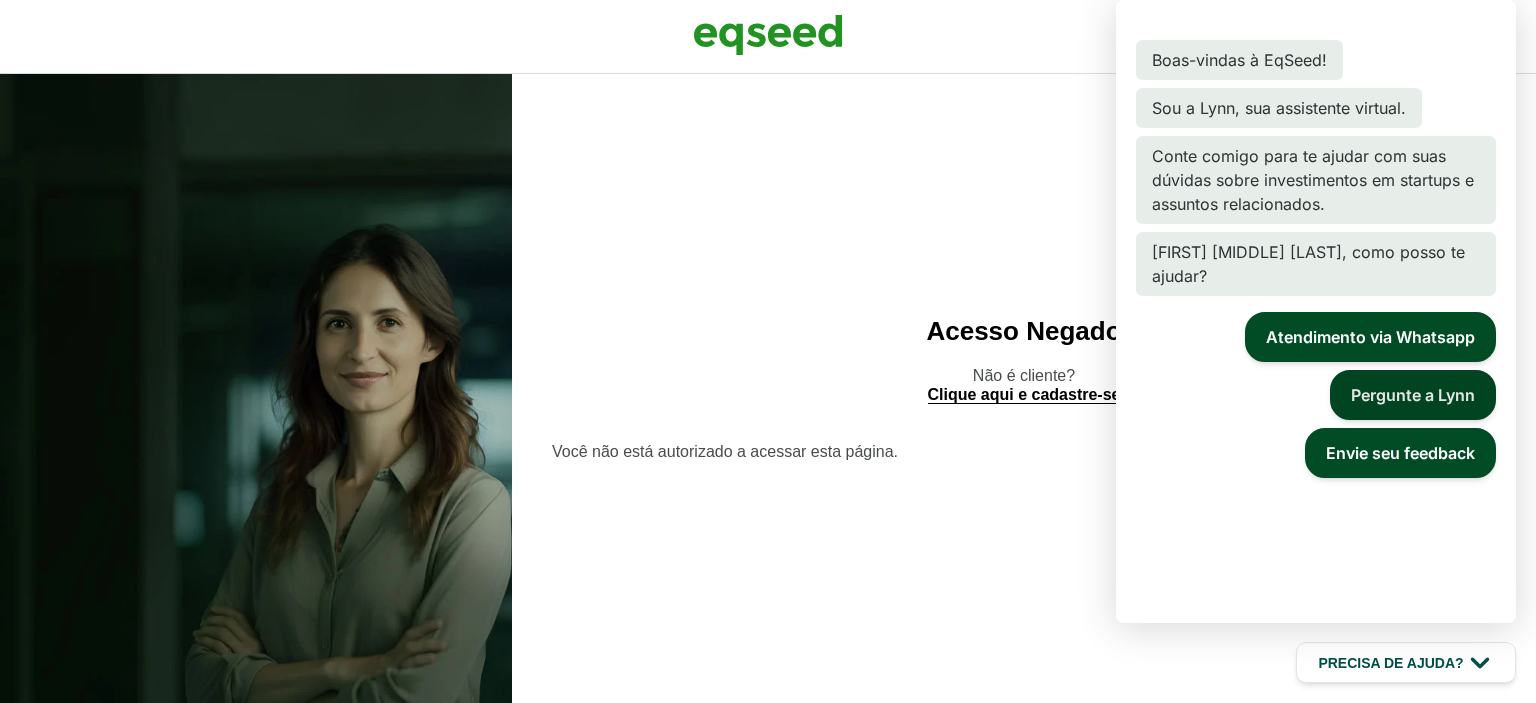 click on "Pergunte a Lynn" at bounding box center (1413, 395) 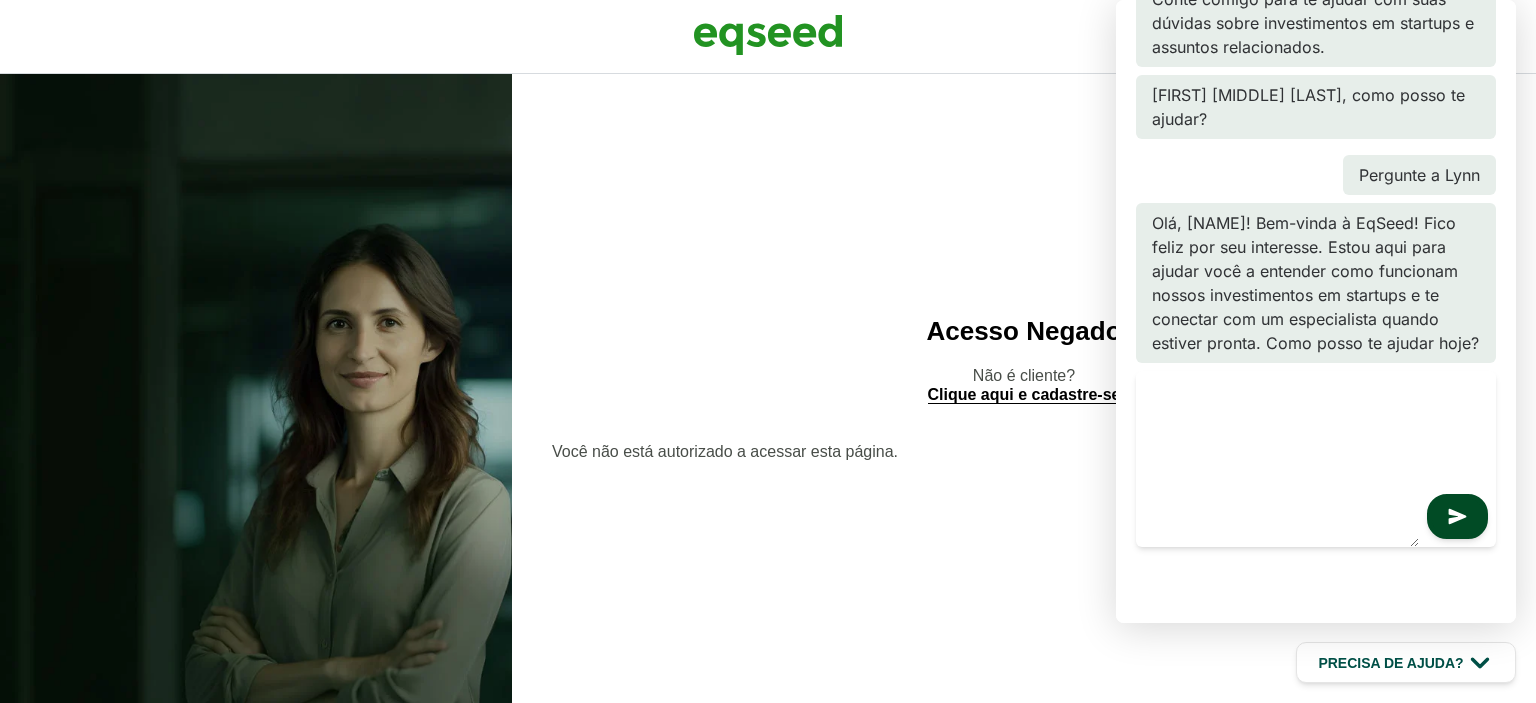 scroll, scrollTop: 216, scrollLeft: 0, axis: vertical 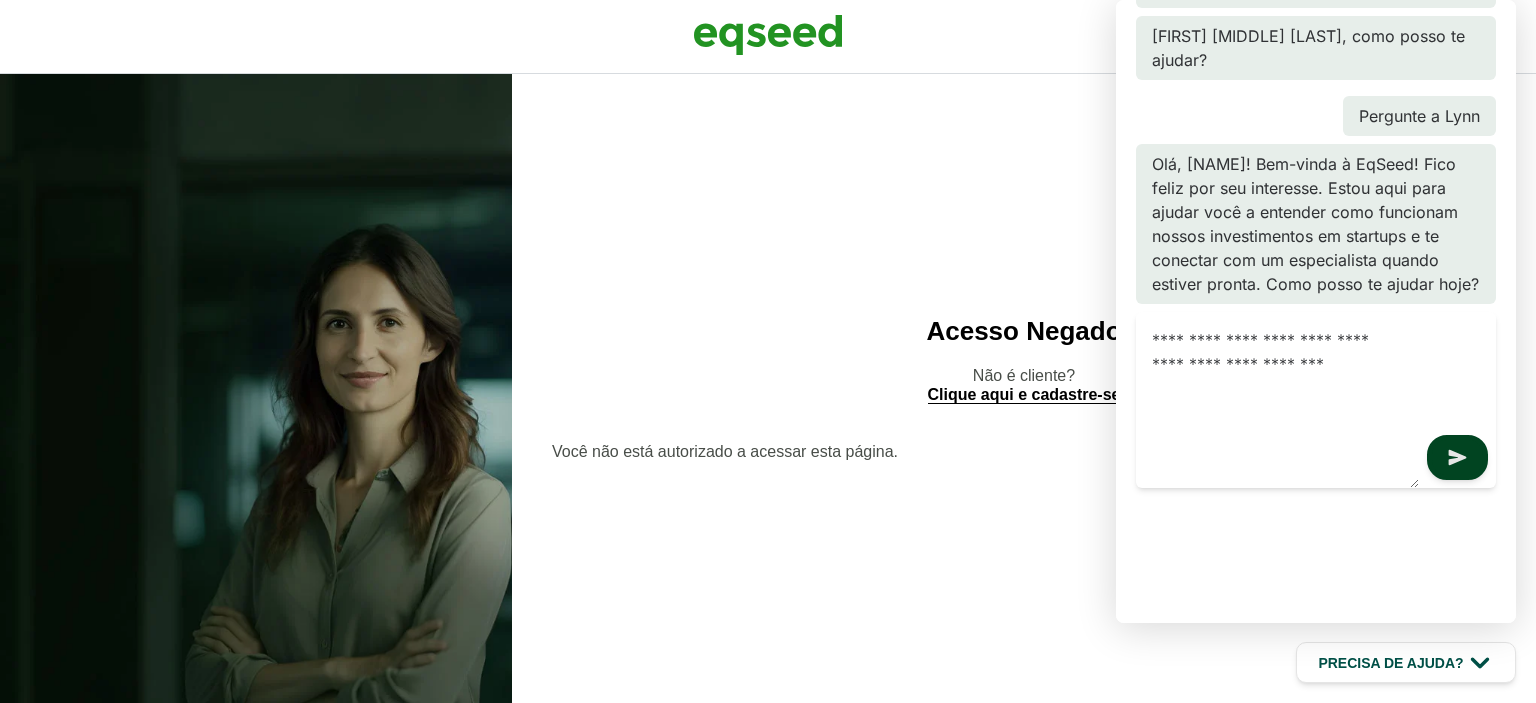 type on "**********" 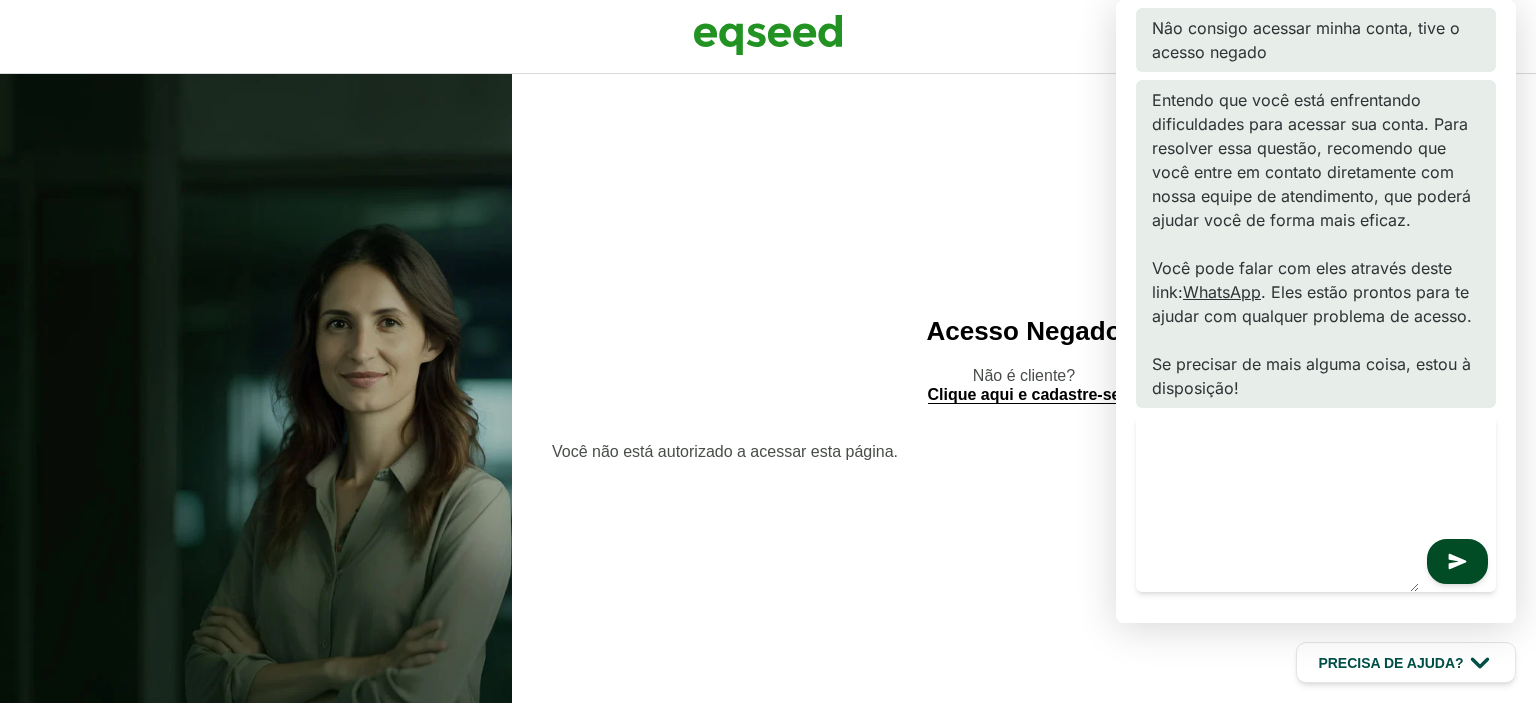 scroll, scrollTop: 624, scrollLeft: 0, axis: vertical 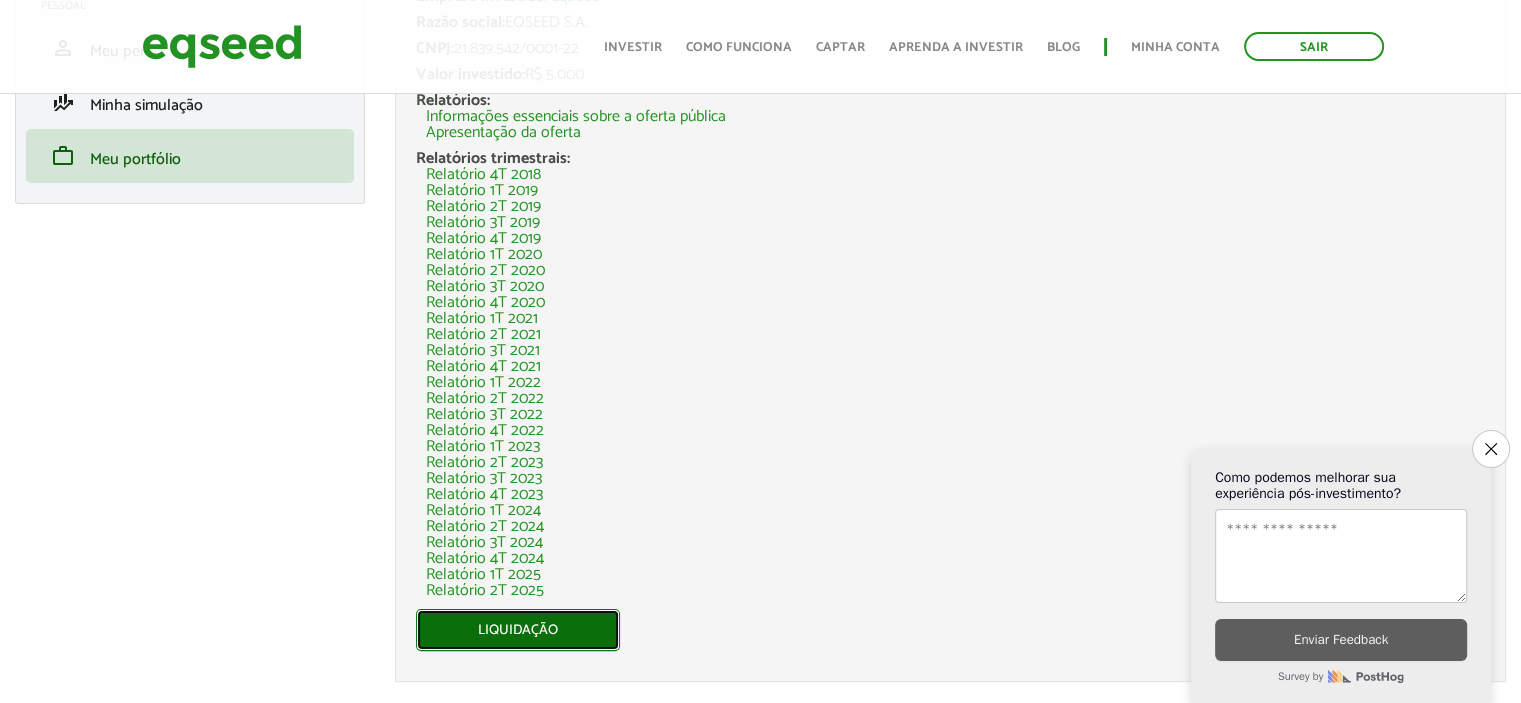 click on "Liquidação" at bounding box center [518, 630] 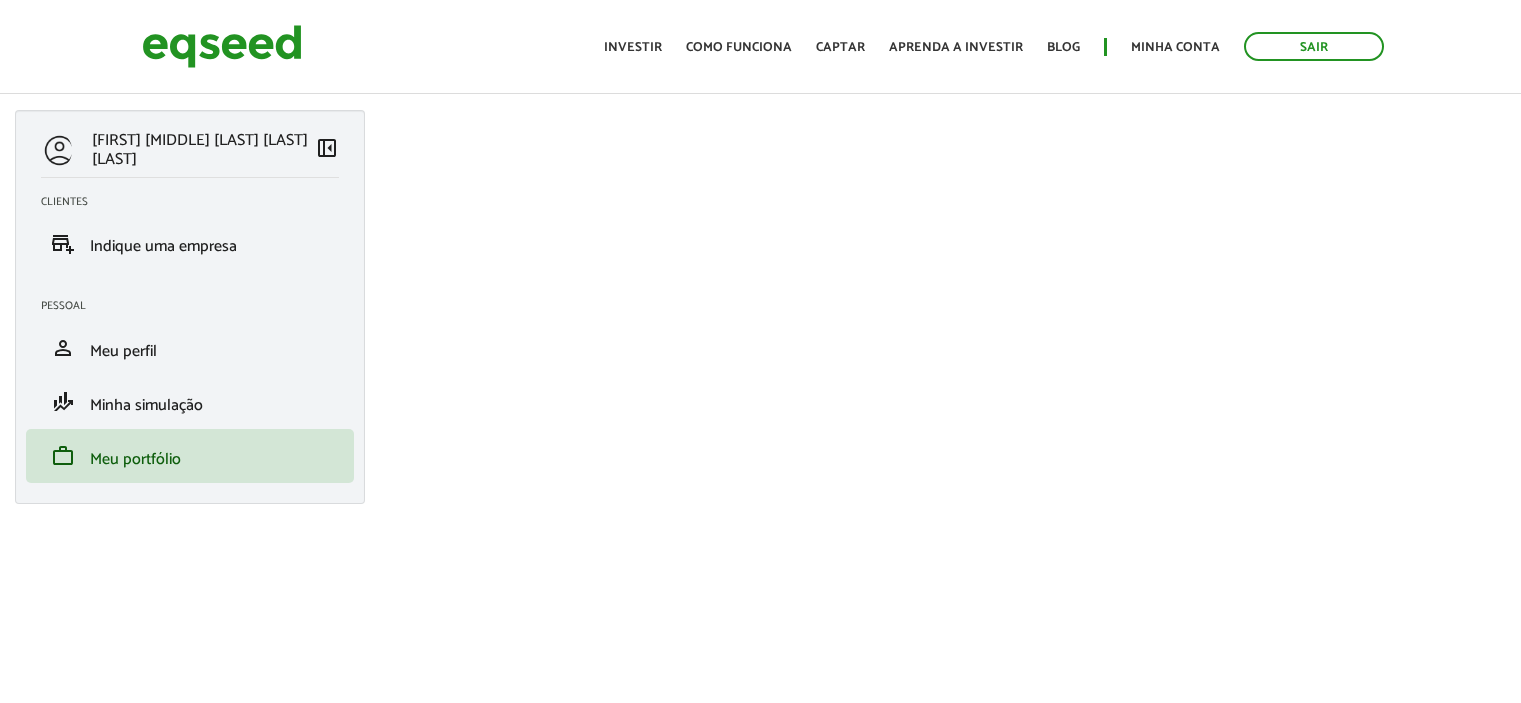 scroll, scrollTop: 0, scrollLeft: 0, axis: both 